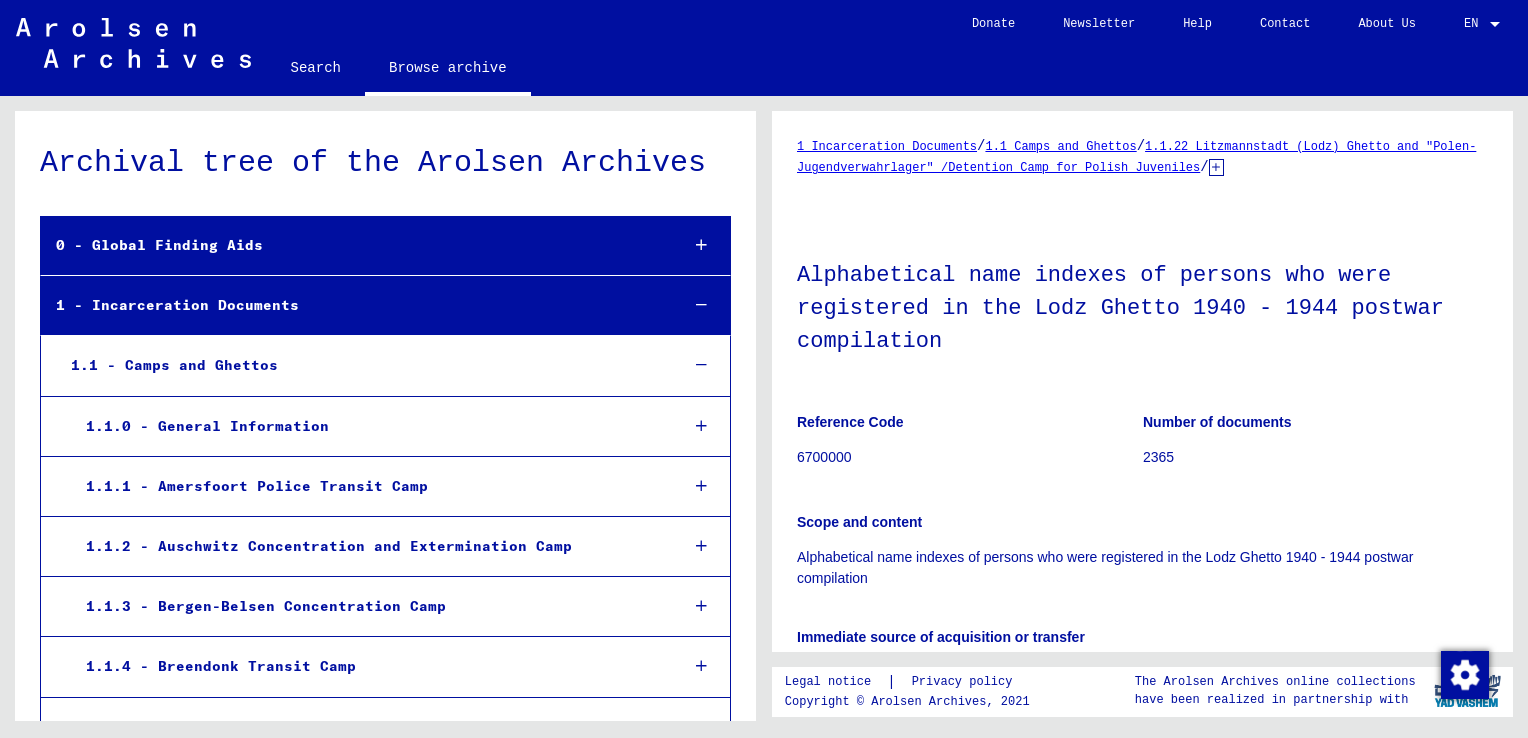 scroll, scrollTop: 0, scrollLeft: 0, axis: both 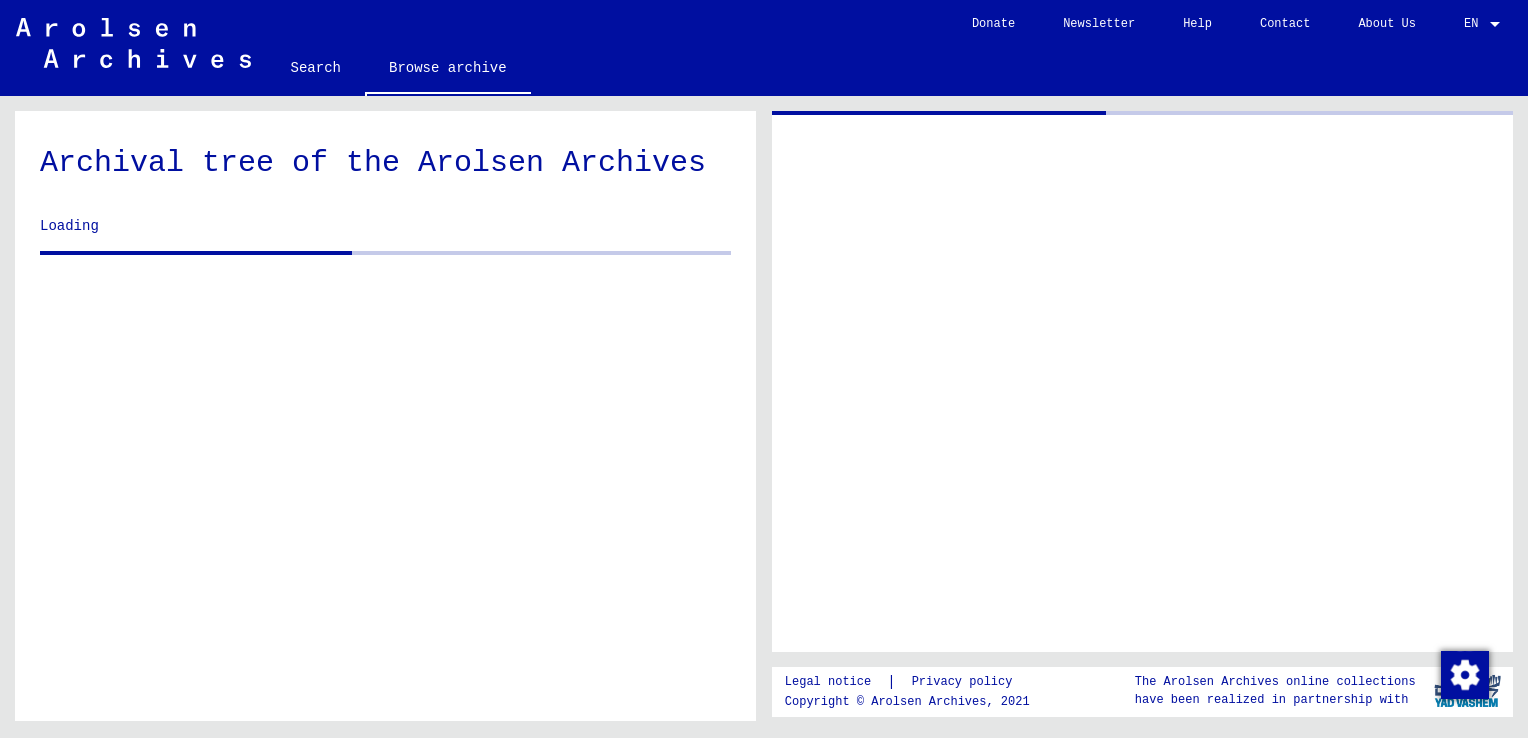 drag, startPoint x: 1506, startPoint y: 247, endPoint x: 1507, endPoint y: 357, distance: 110.00455 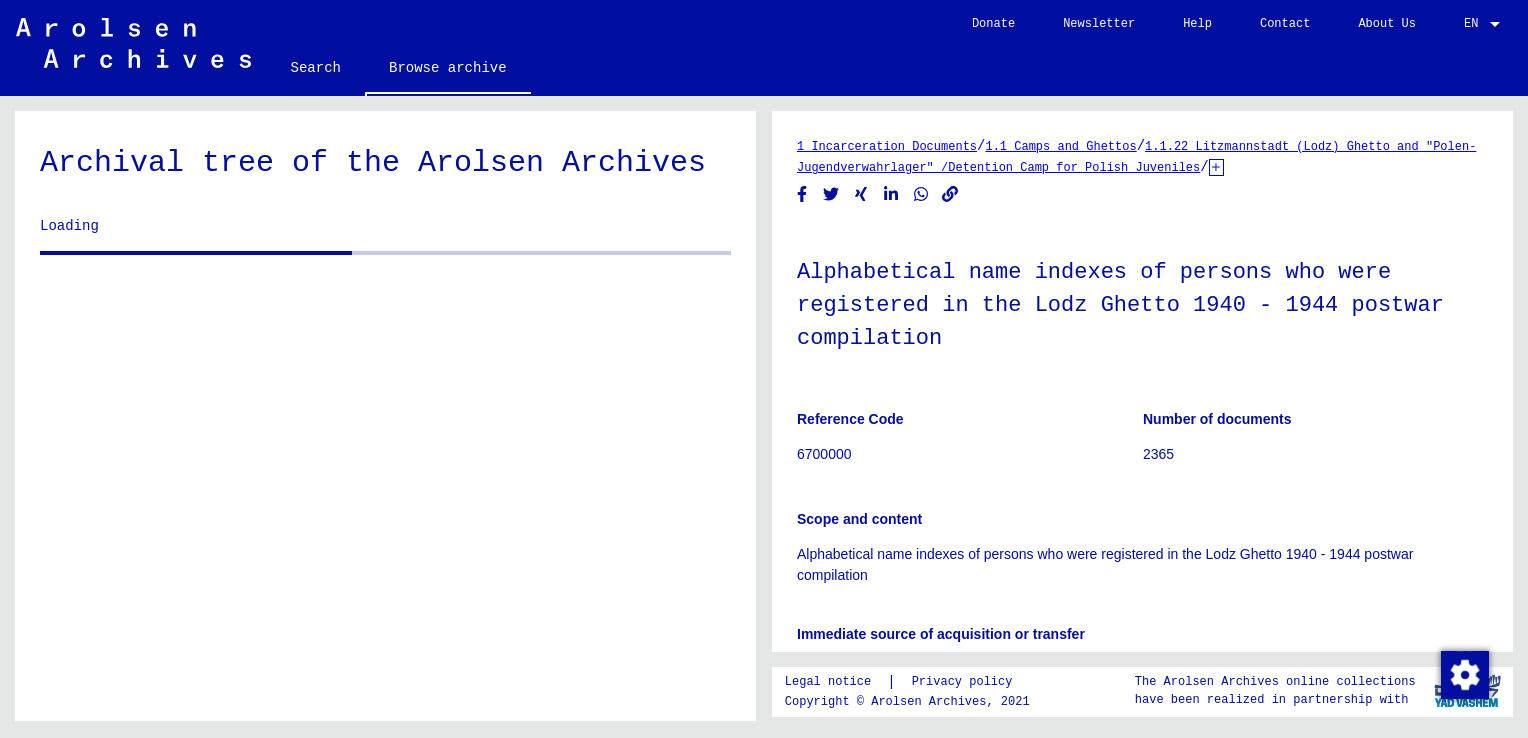 scroll, scrollTop: 2569, scrollLeft: 0, axis: vertical 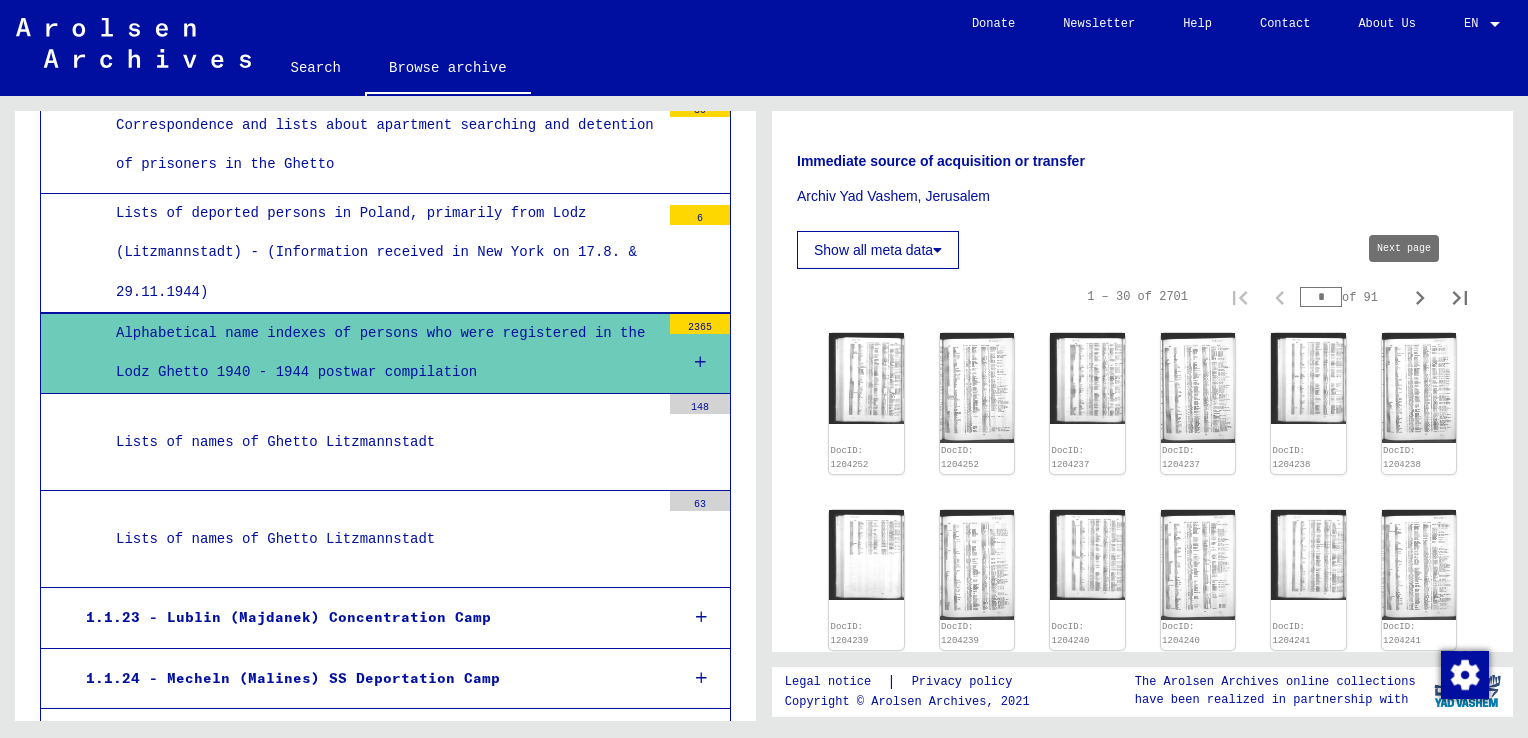 click 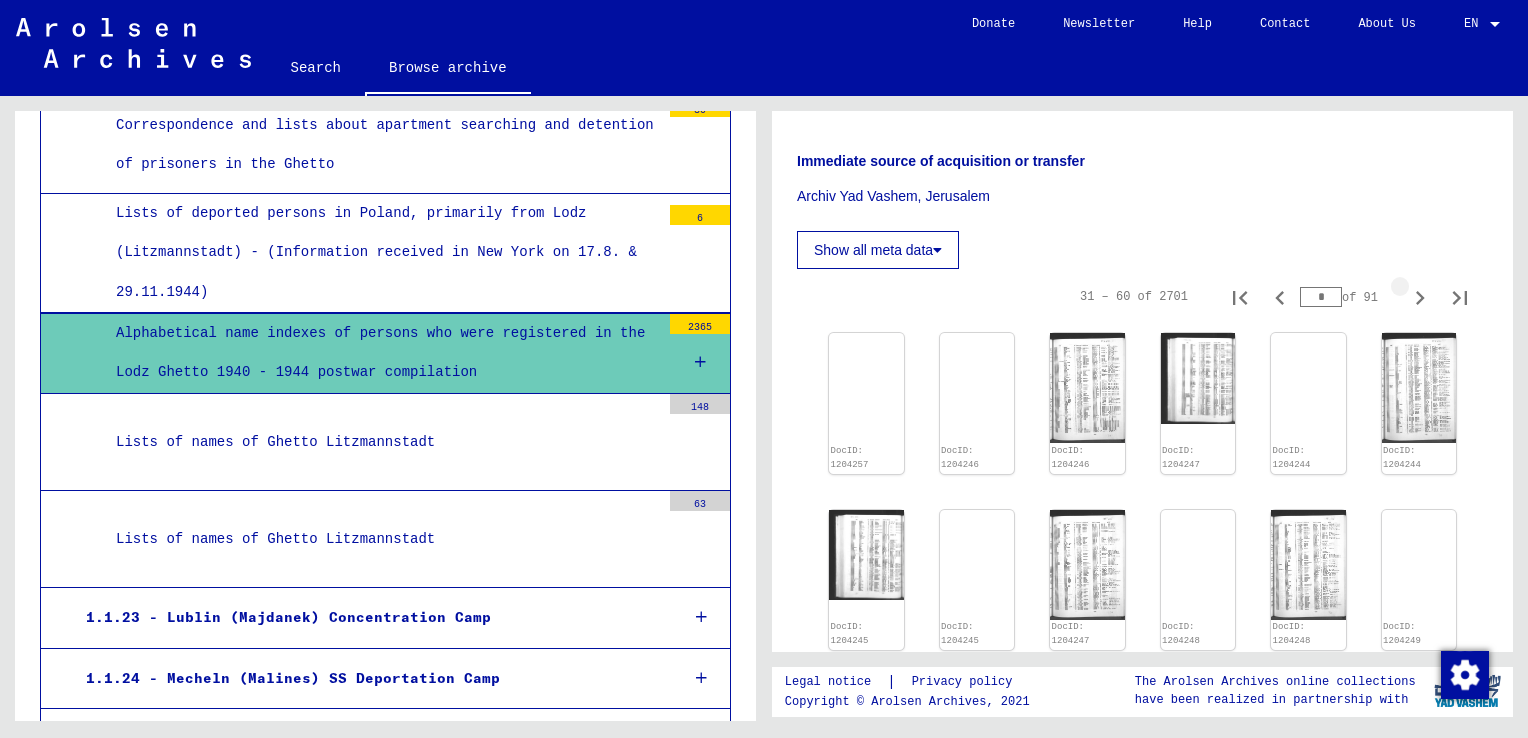 click 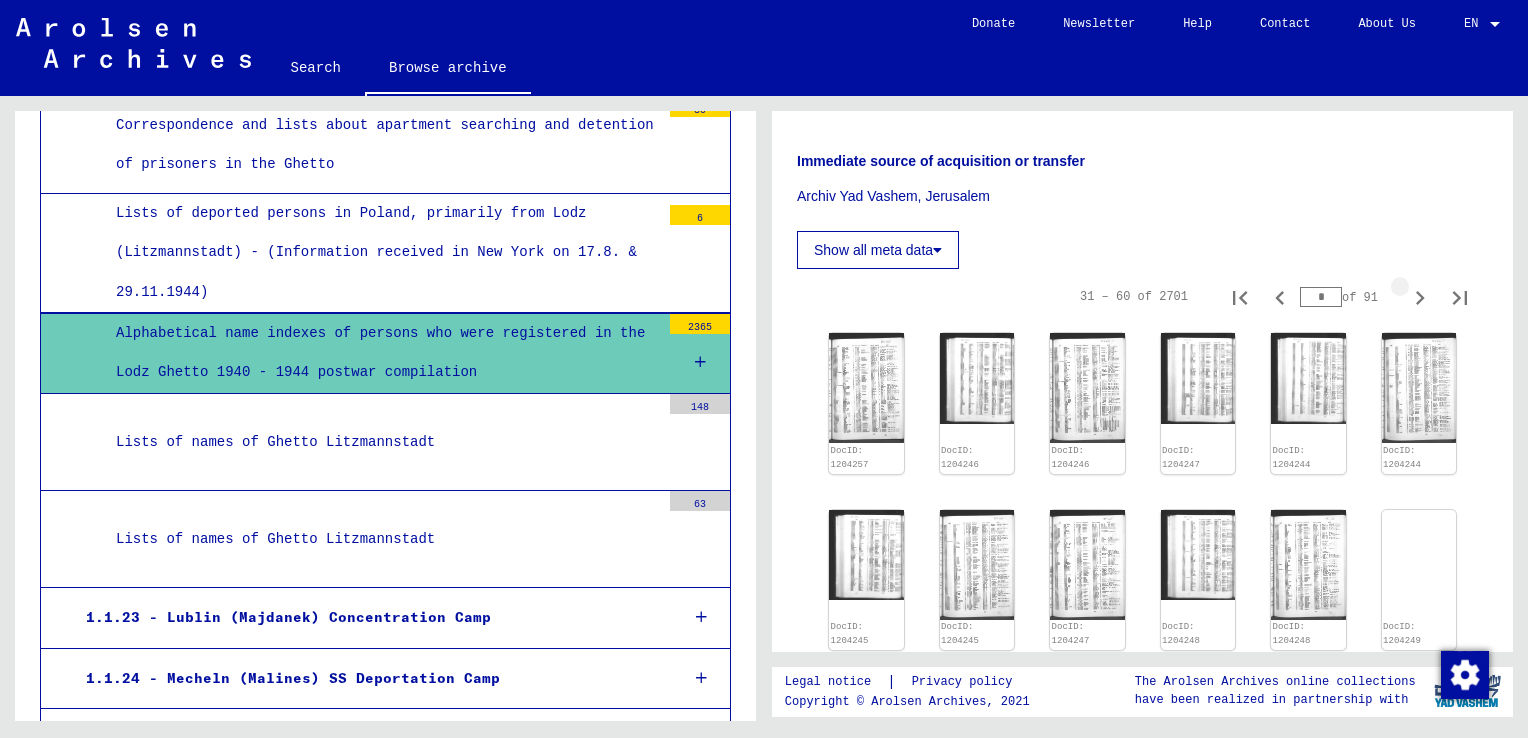 click 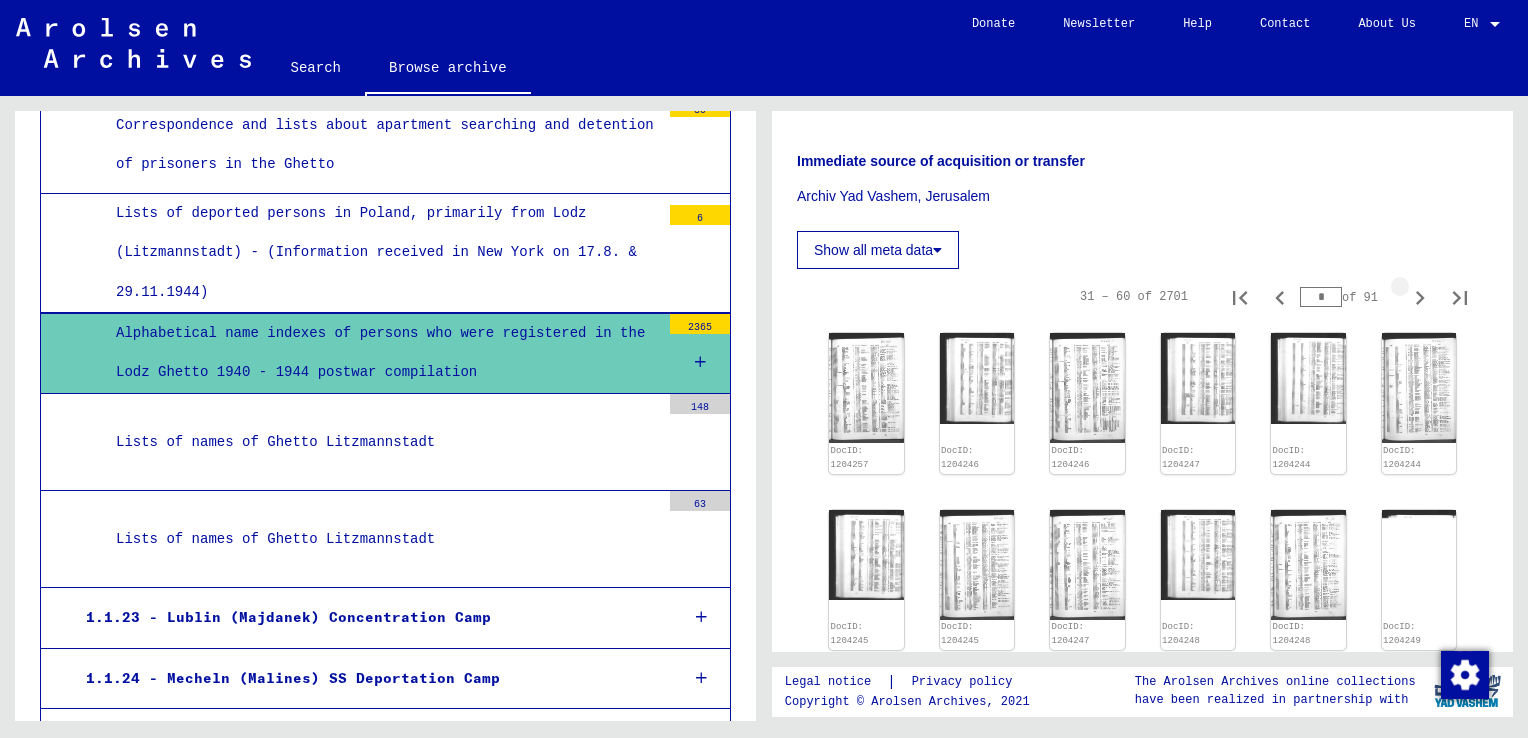 type on "*" 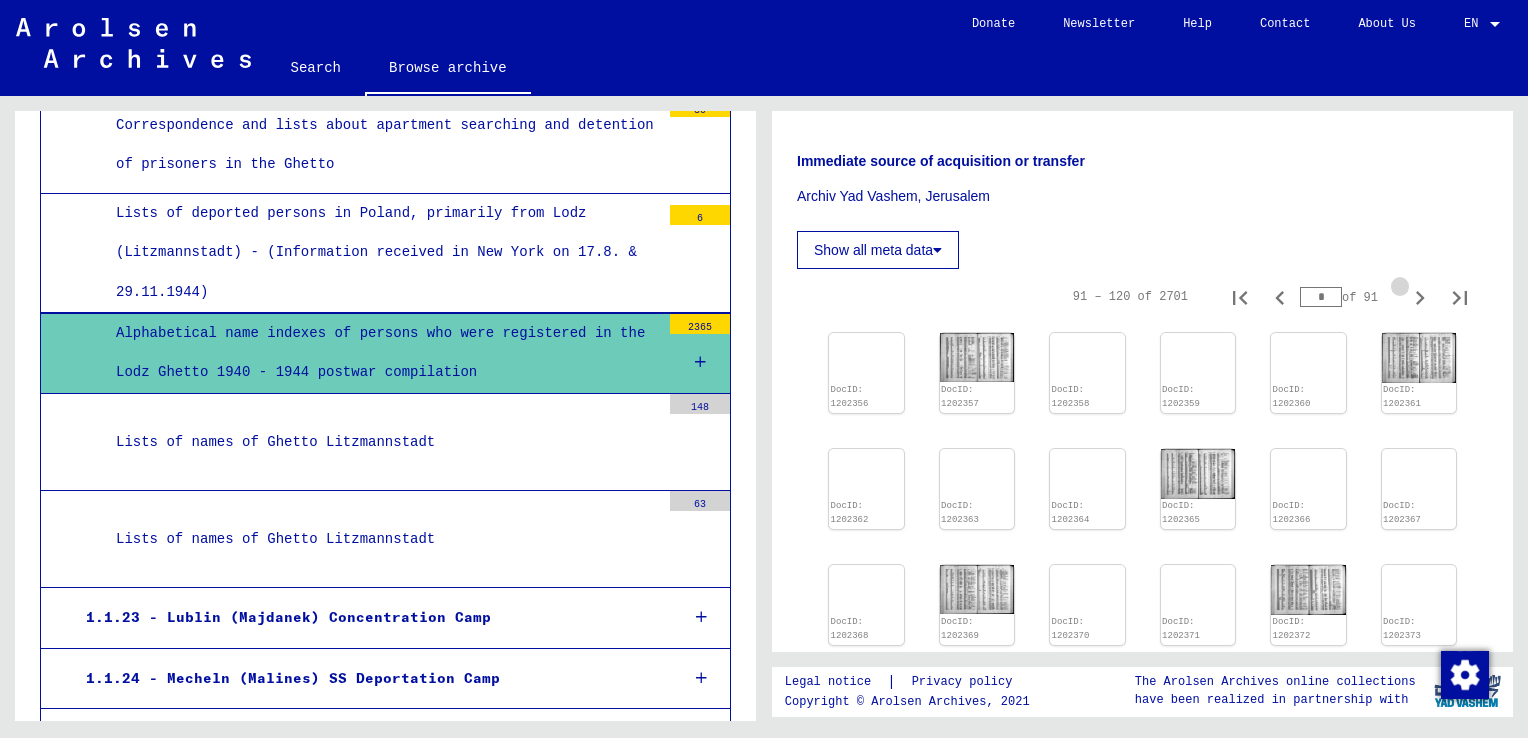 click 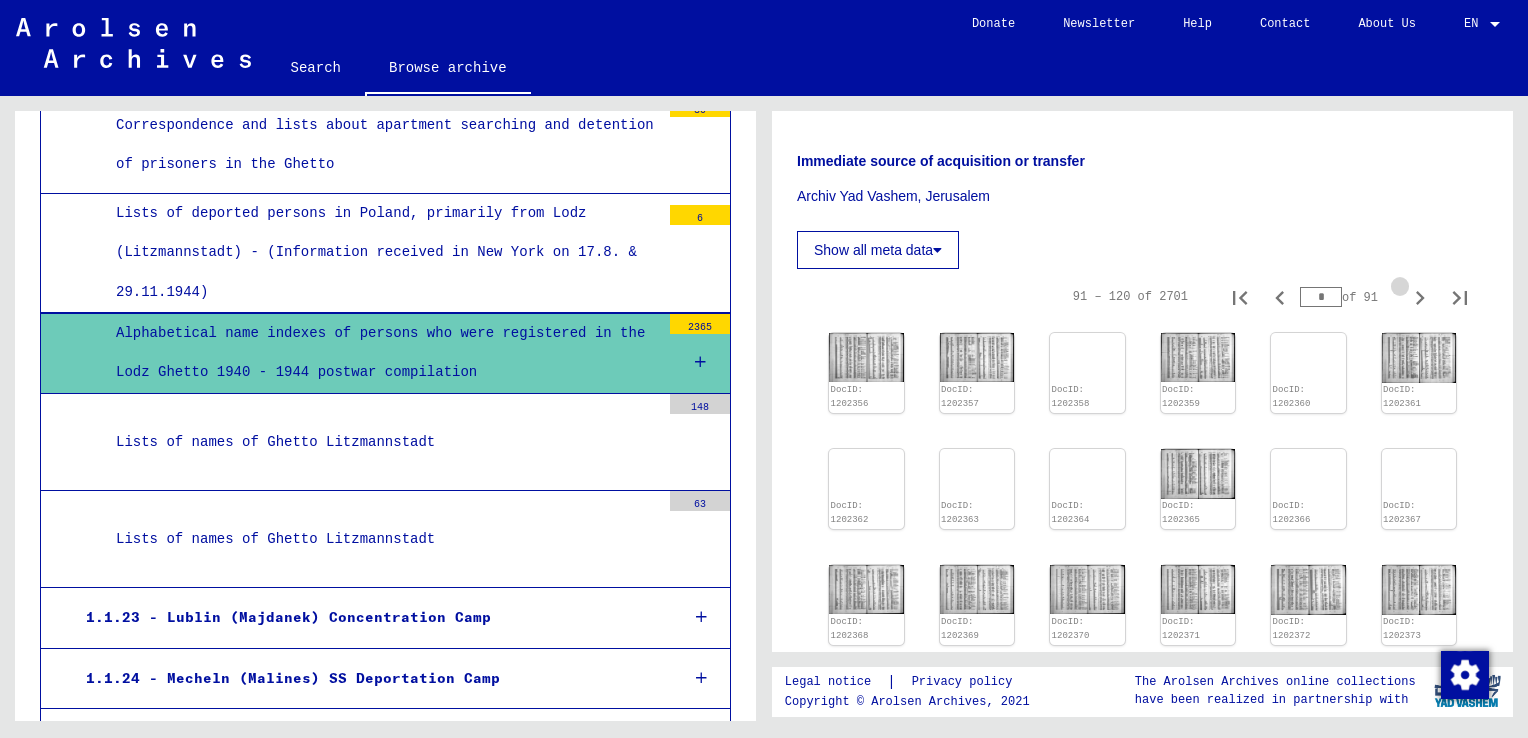 click 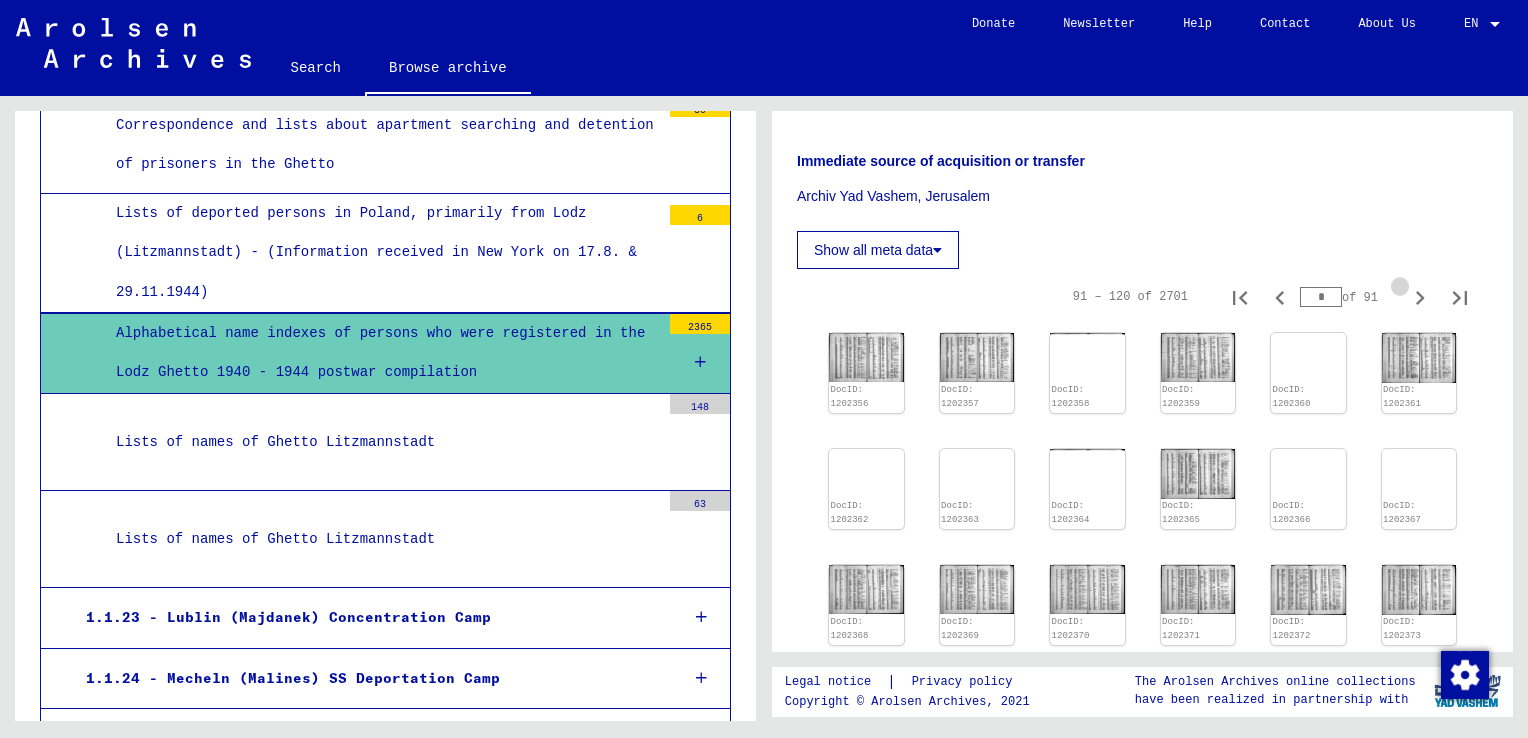 type on "*" 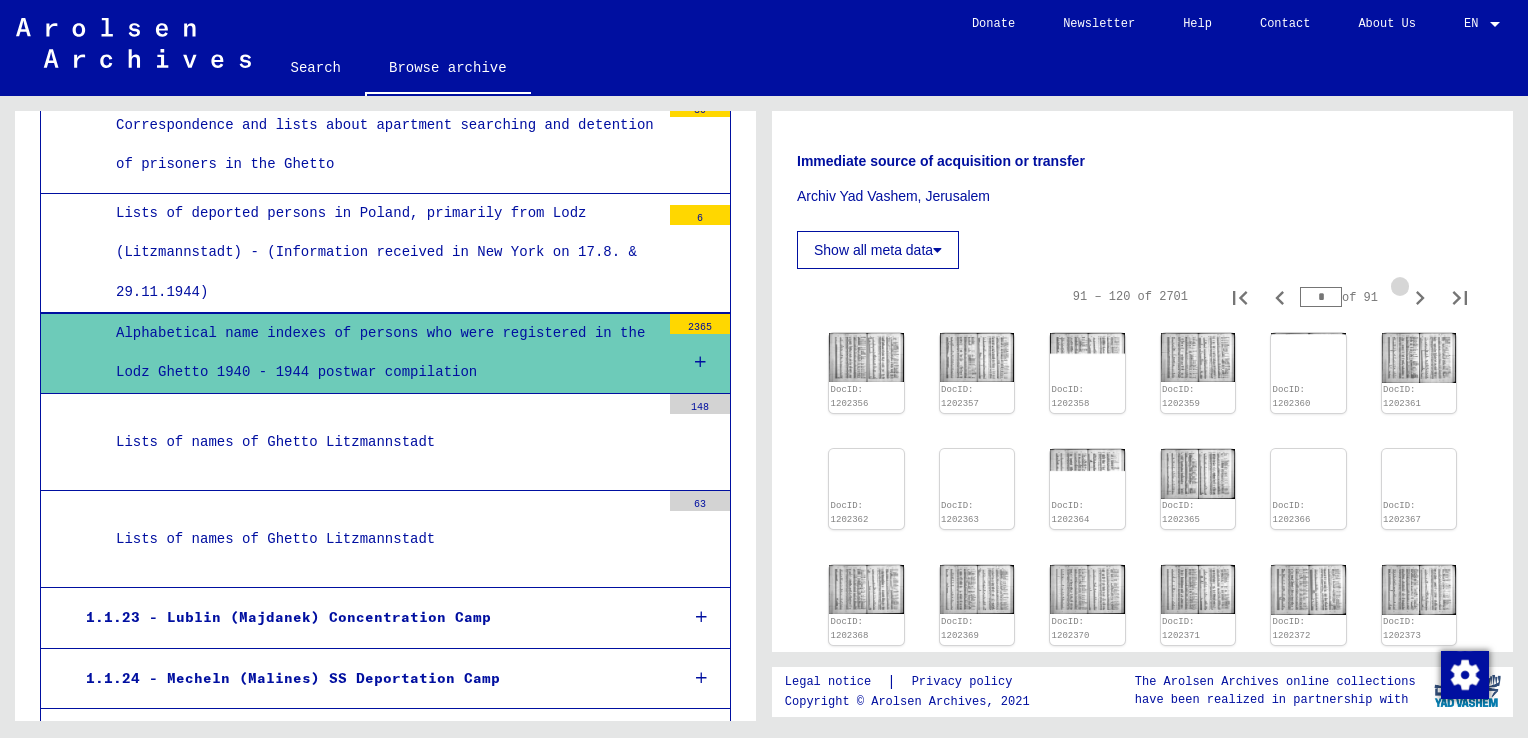click 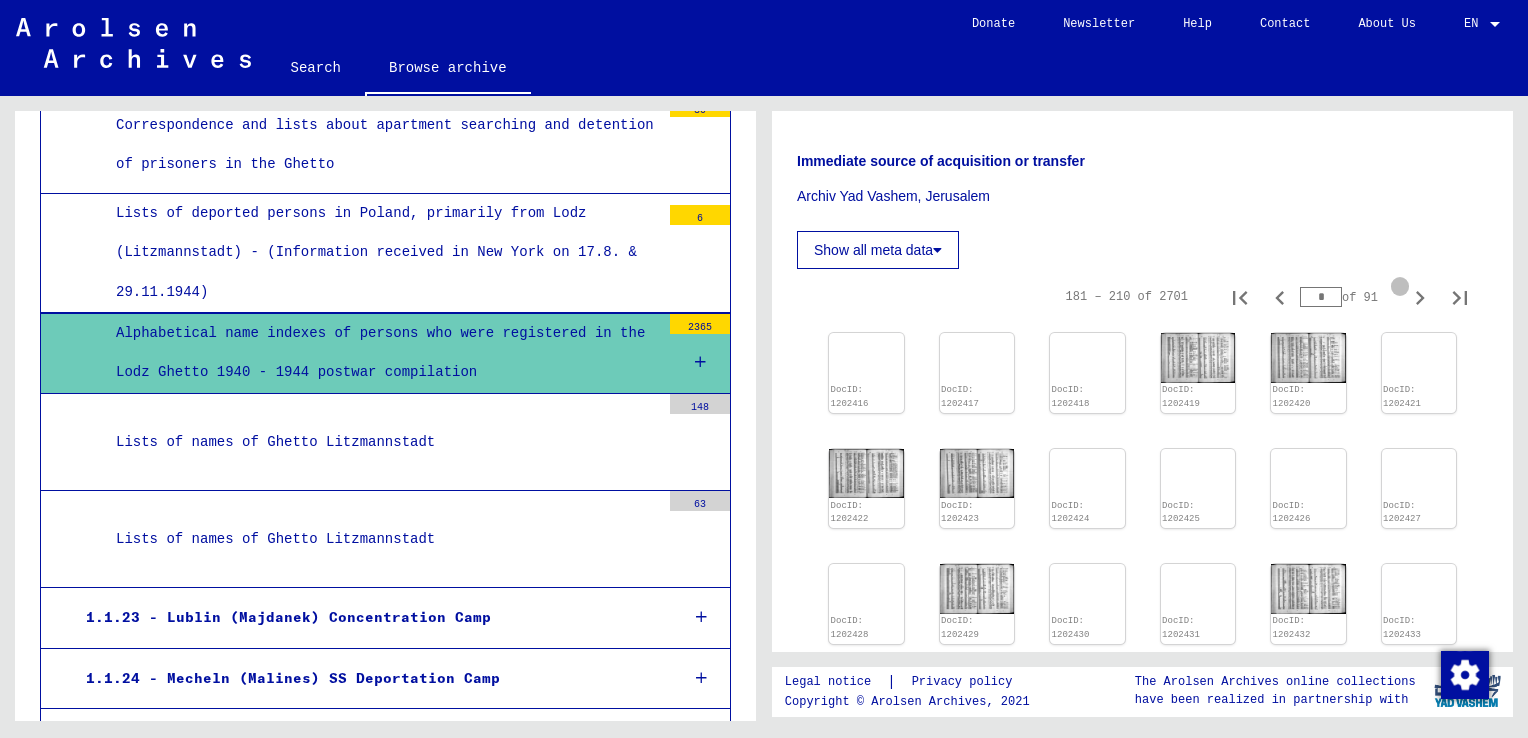 type on "*" 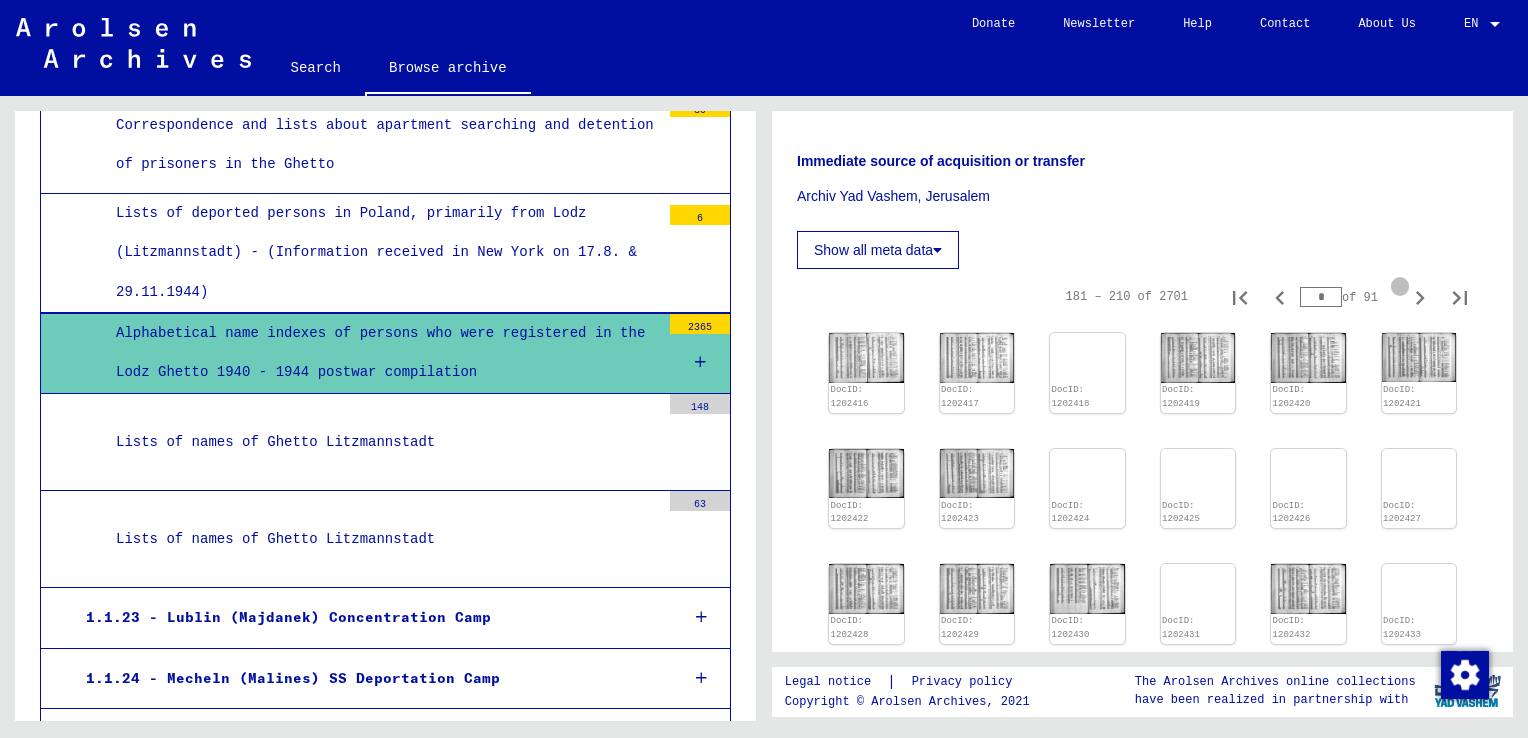 type on "*" 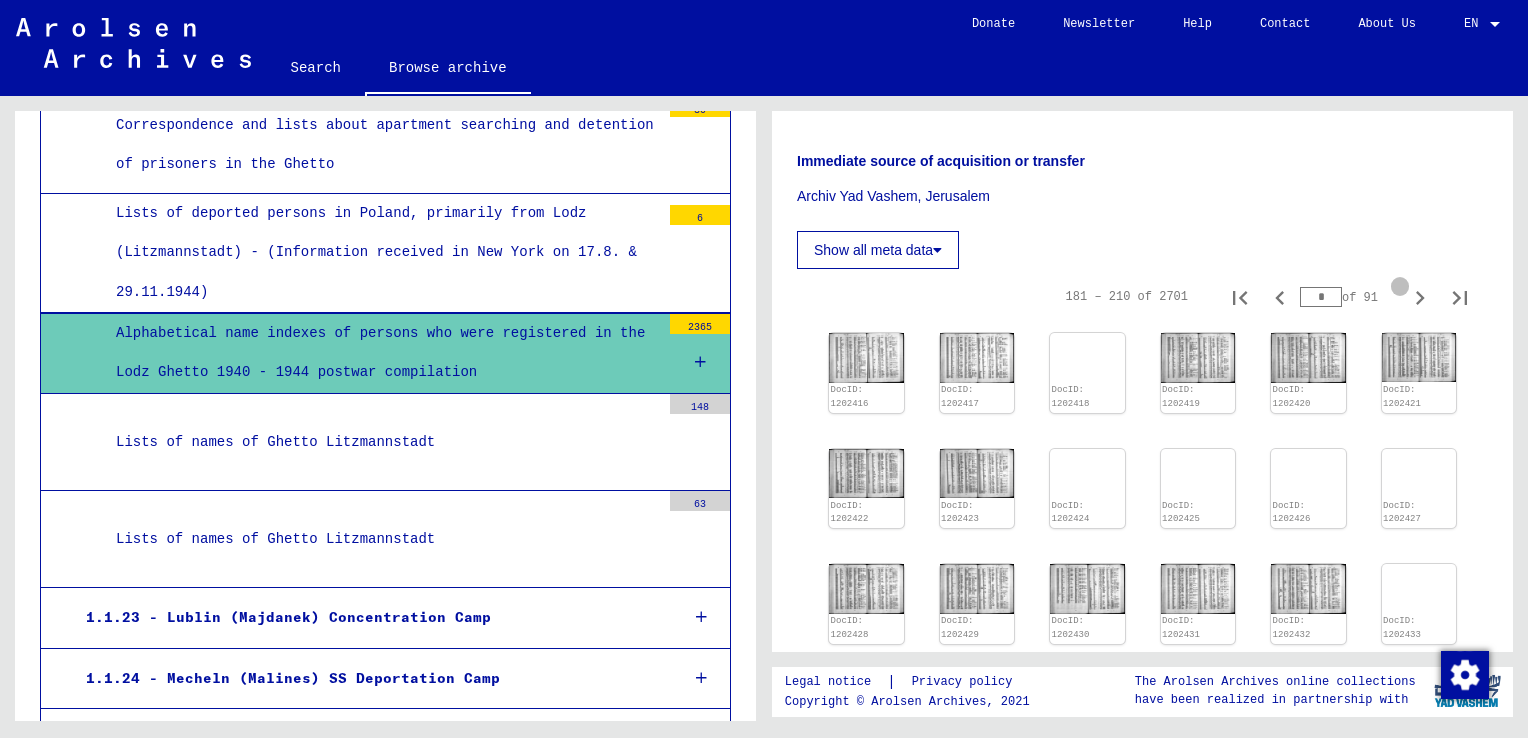 type on "*" 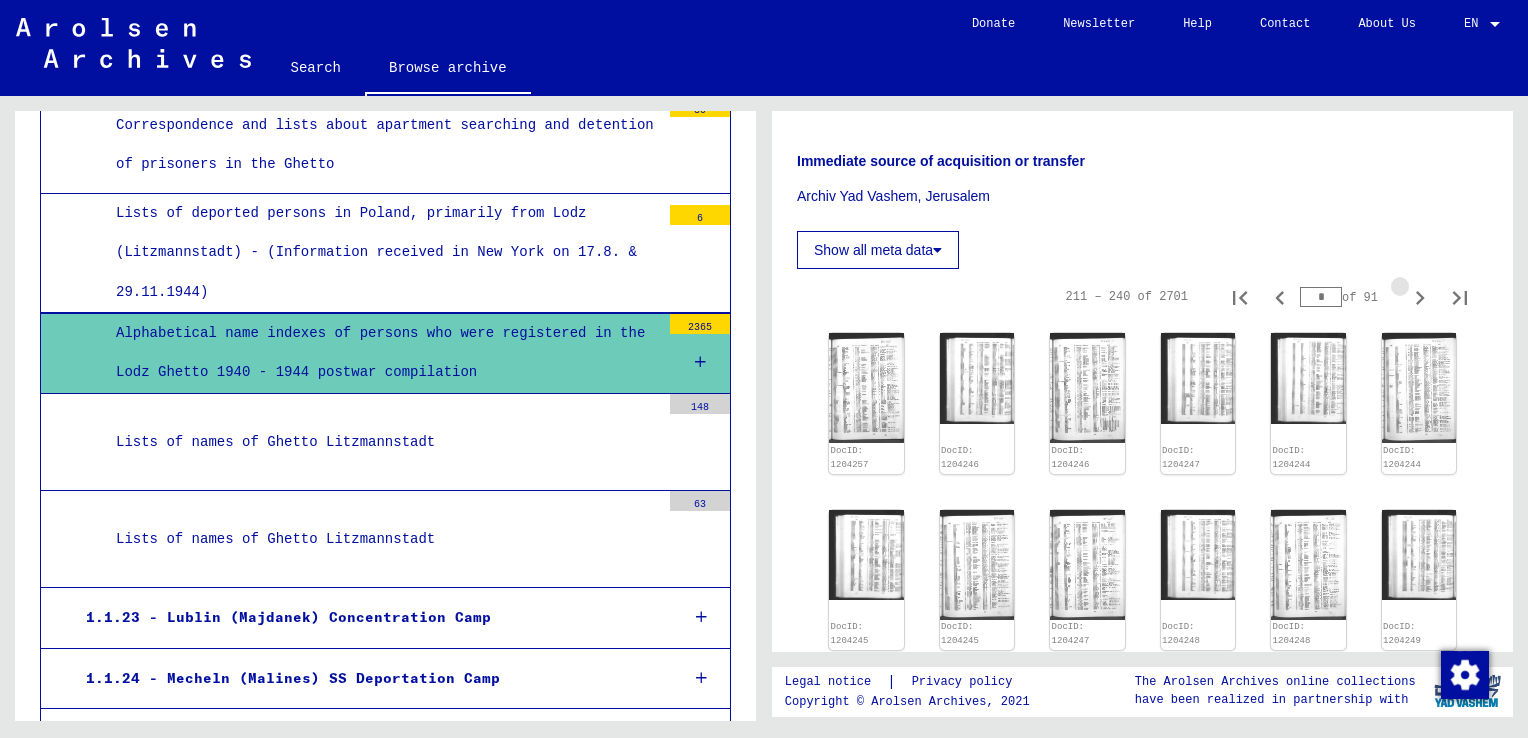 click 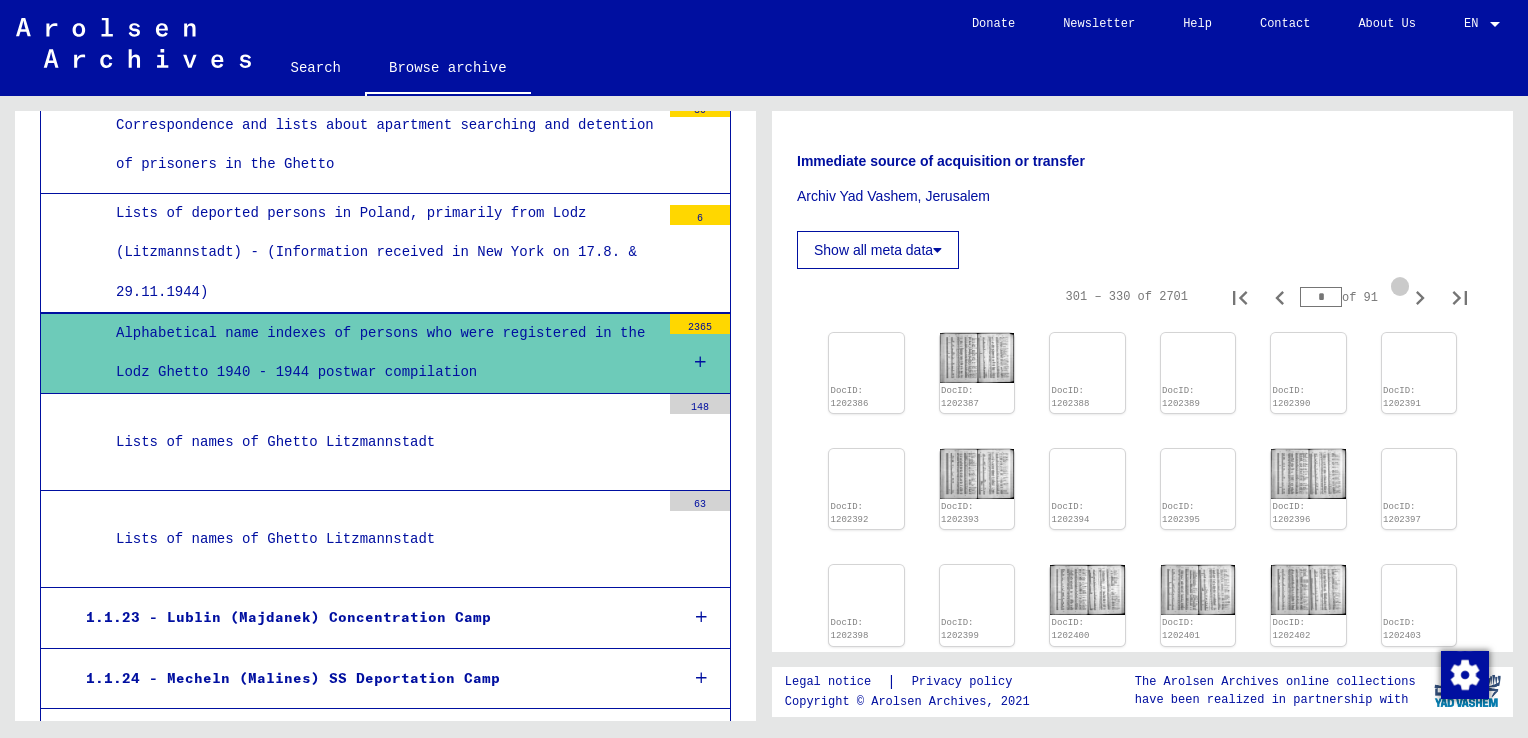 type on "**" 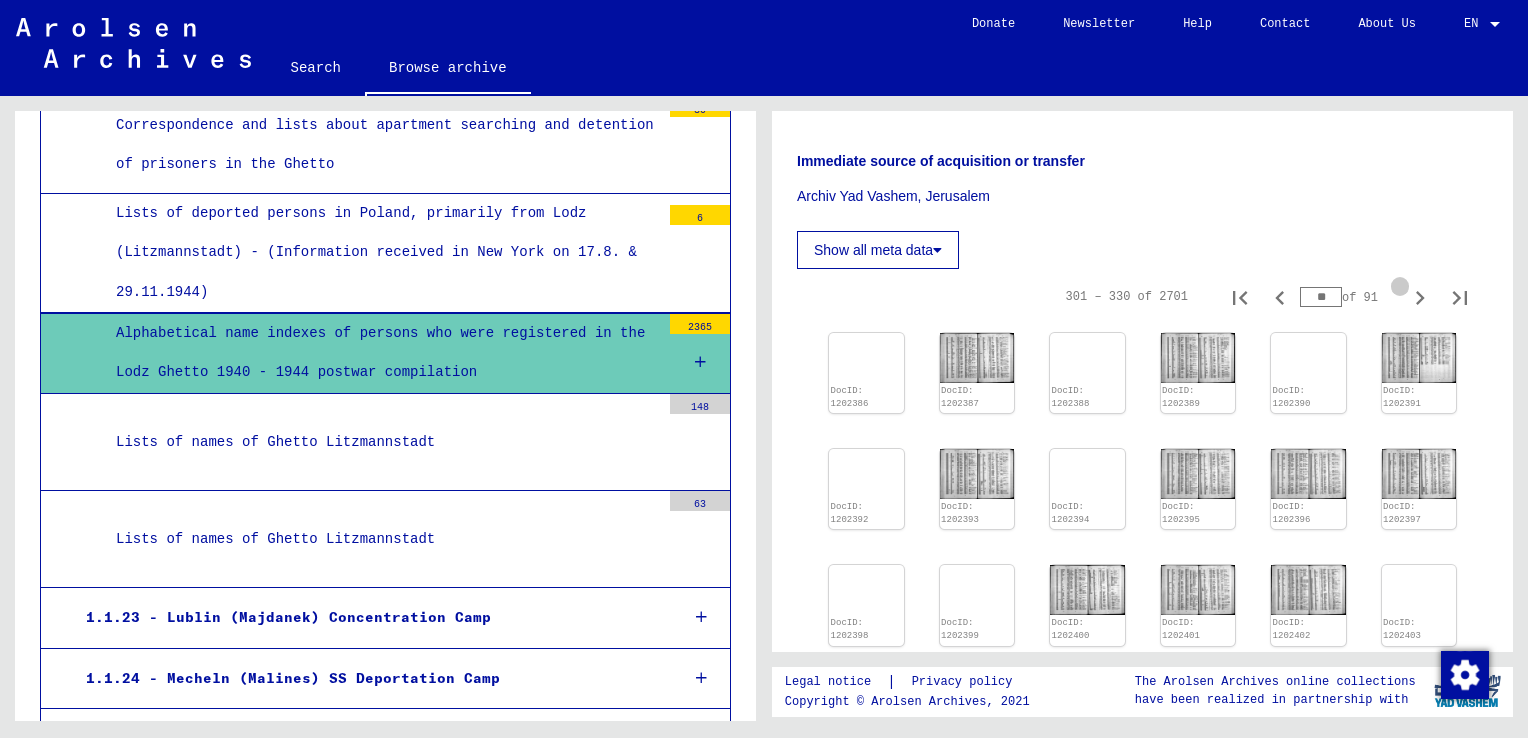 click 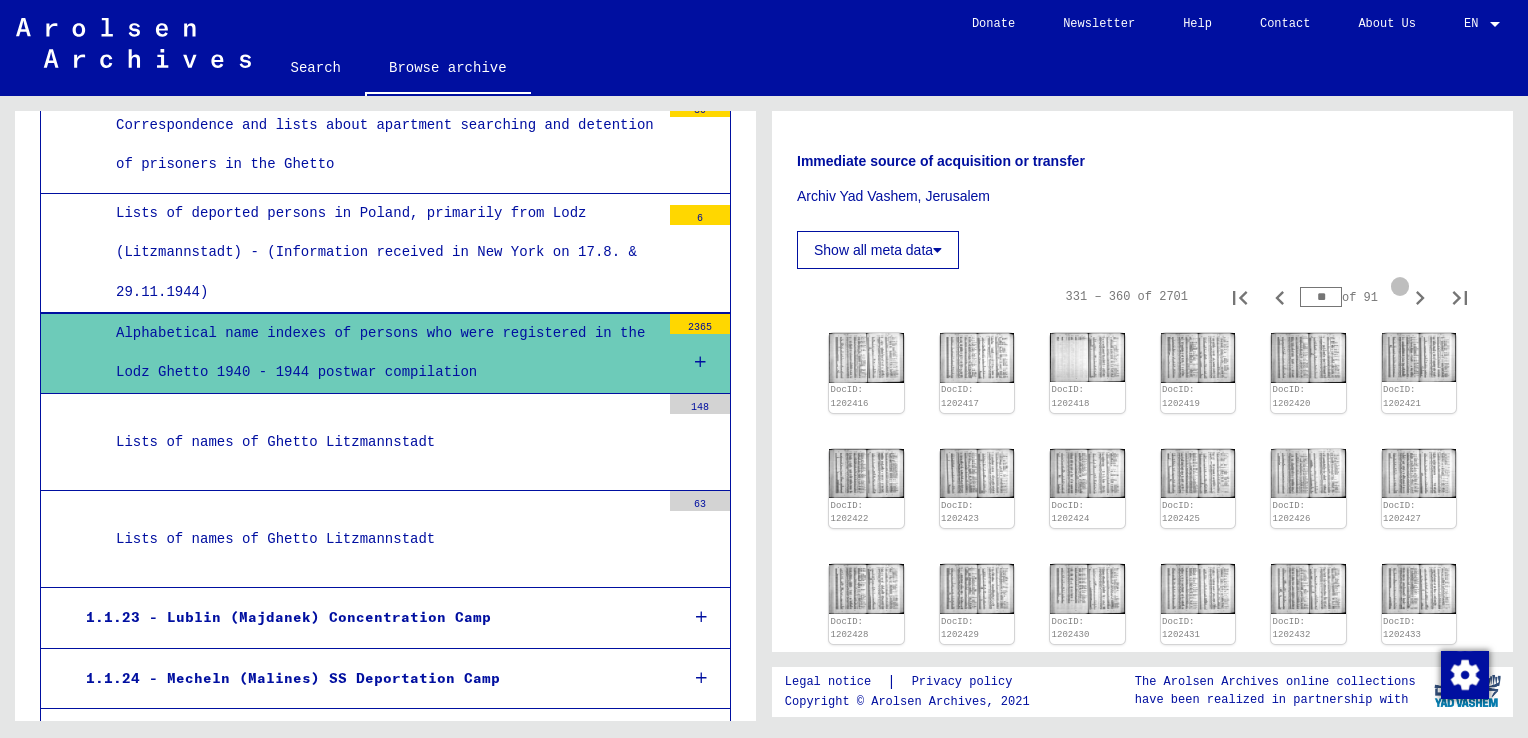 click 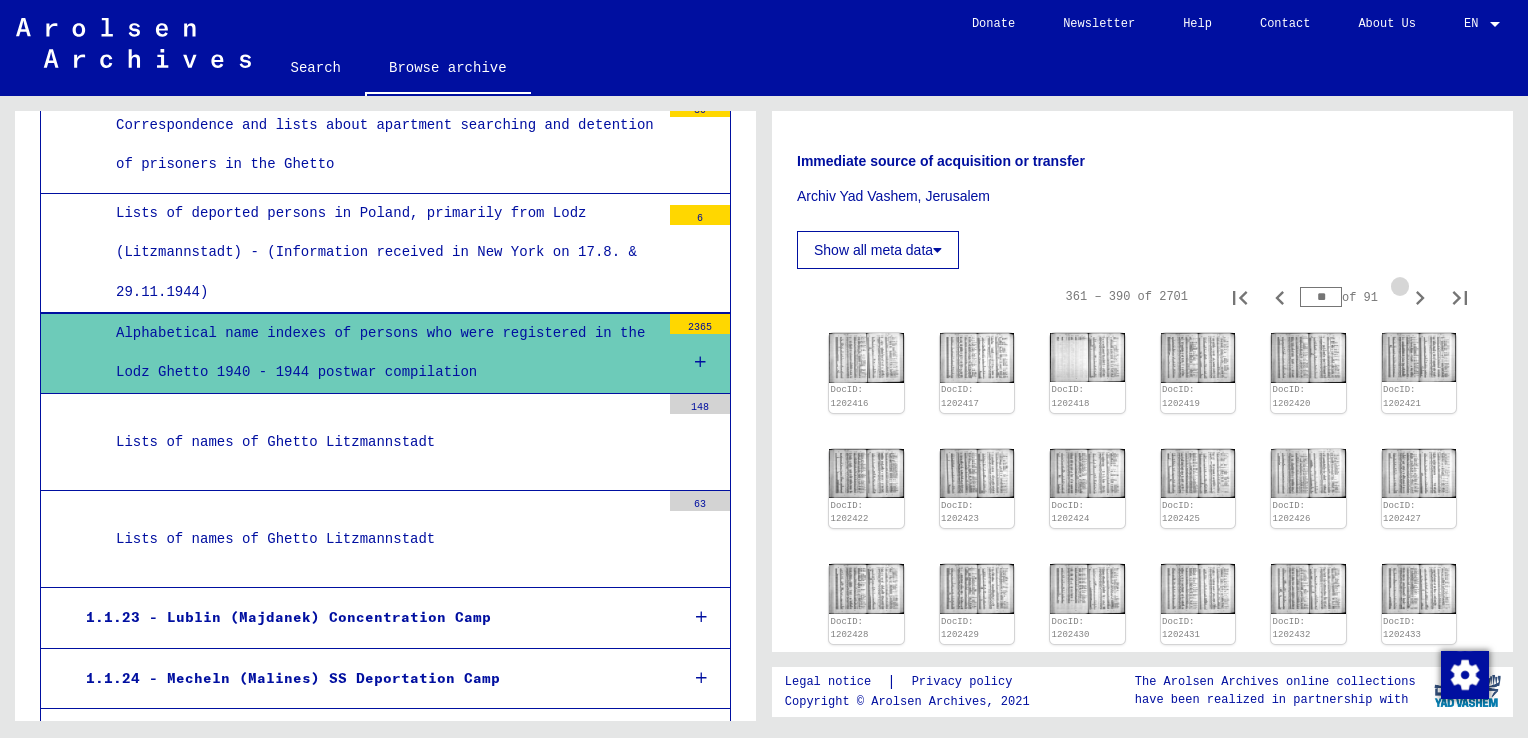 click 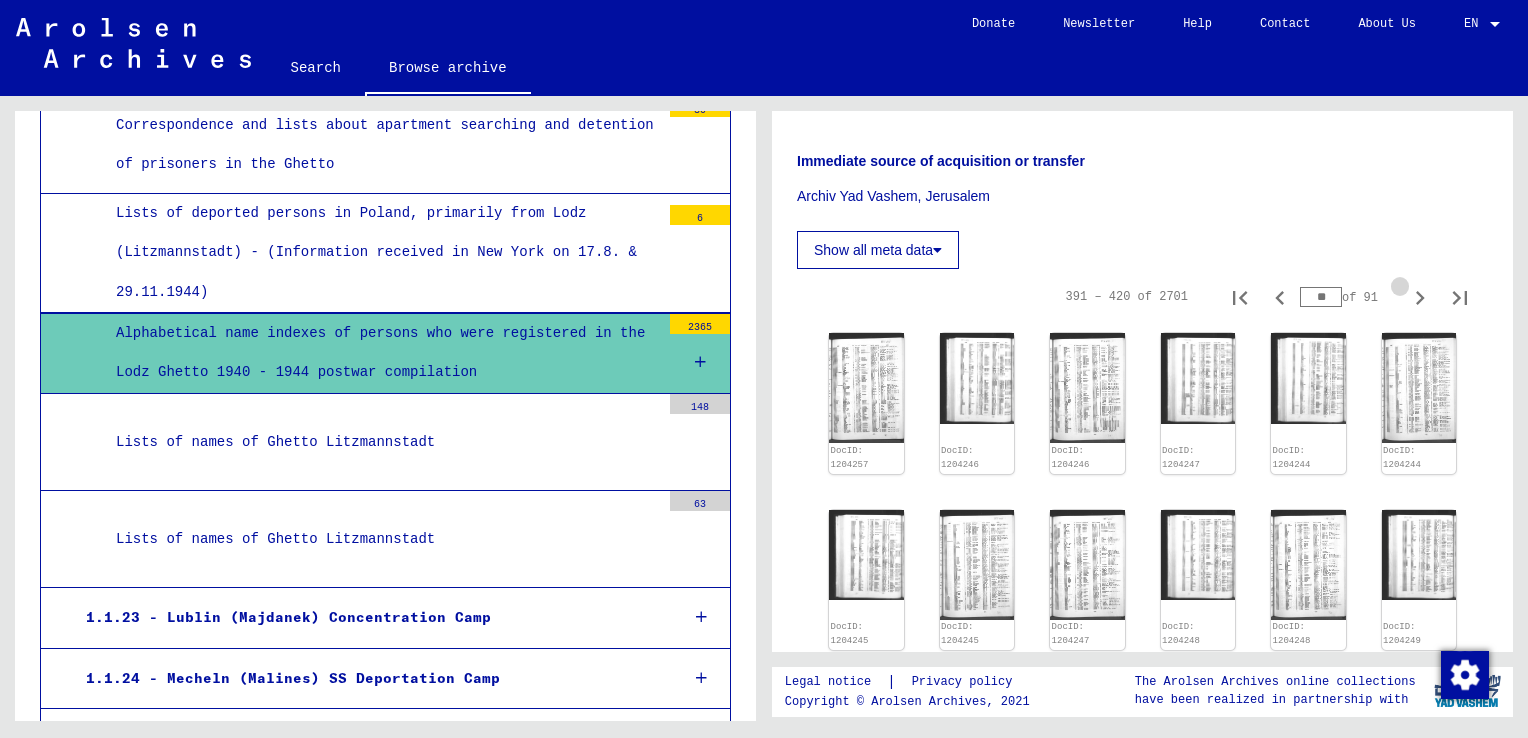 click 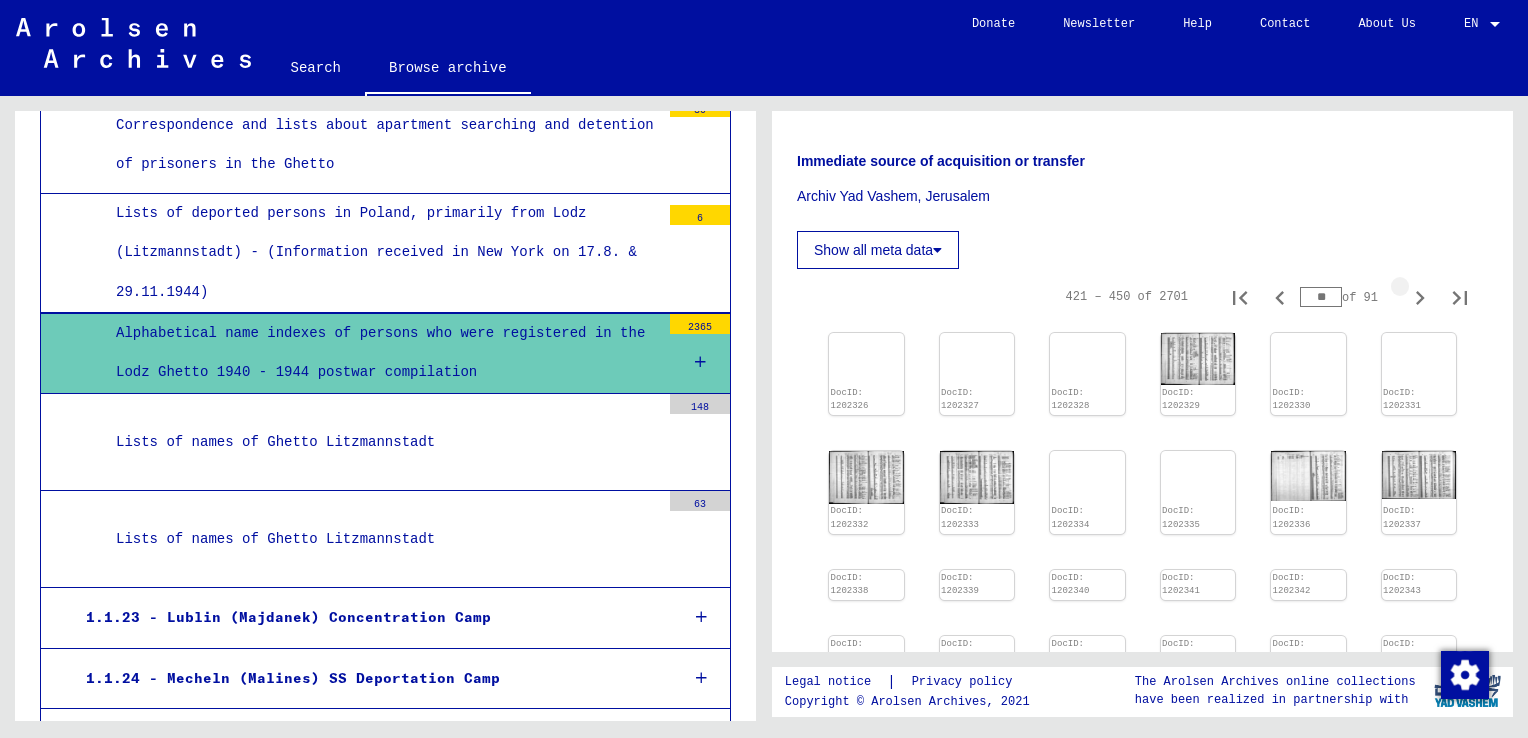 click 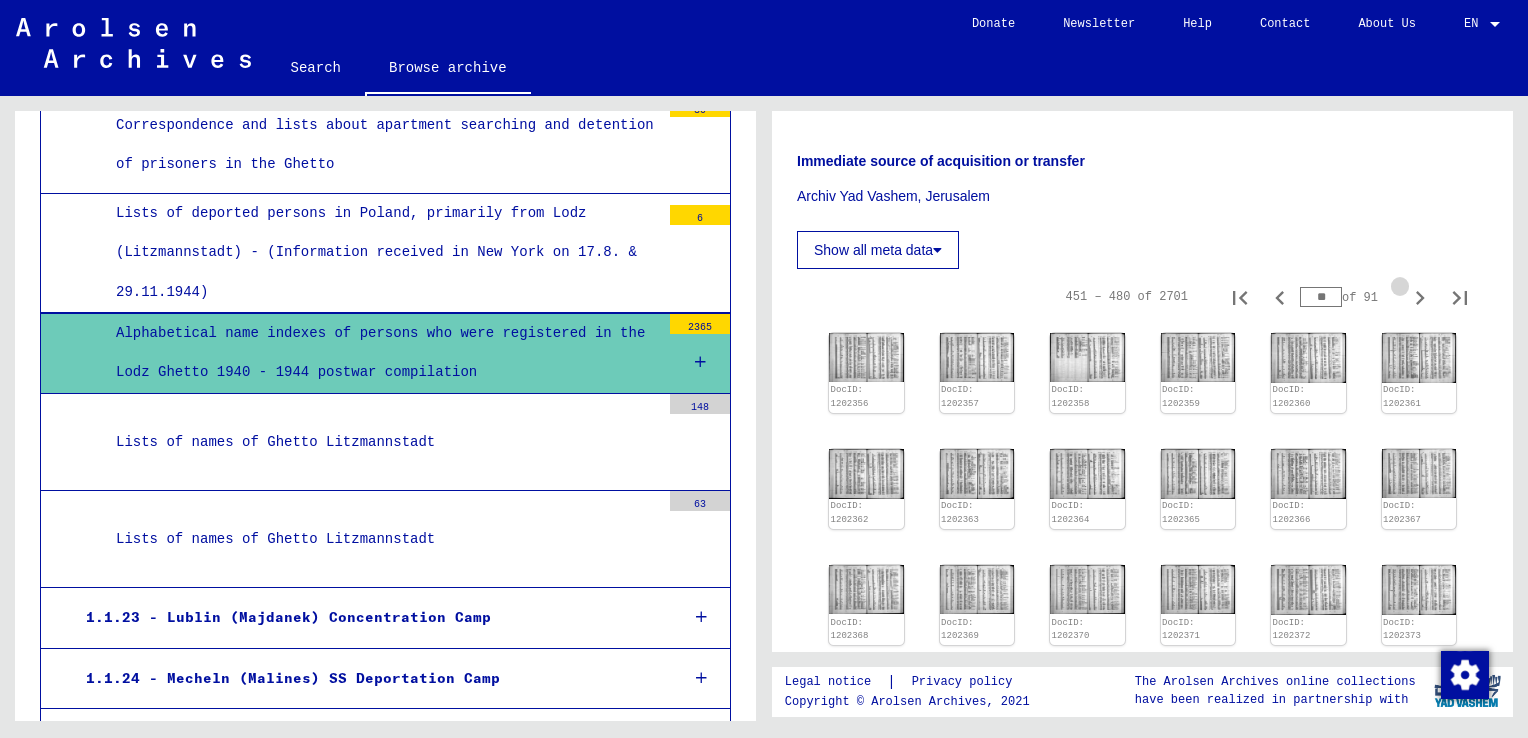 click 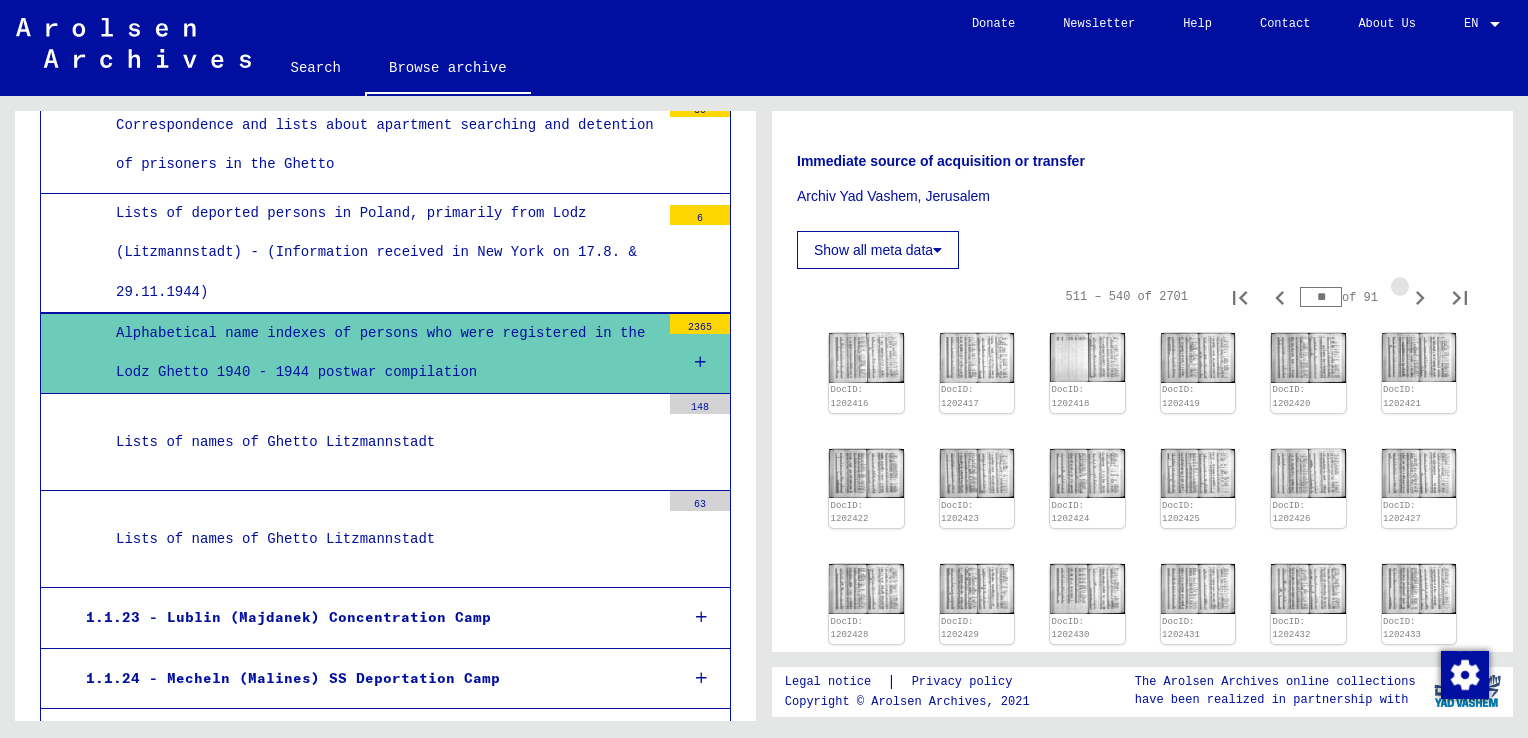 click 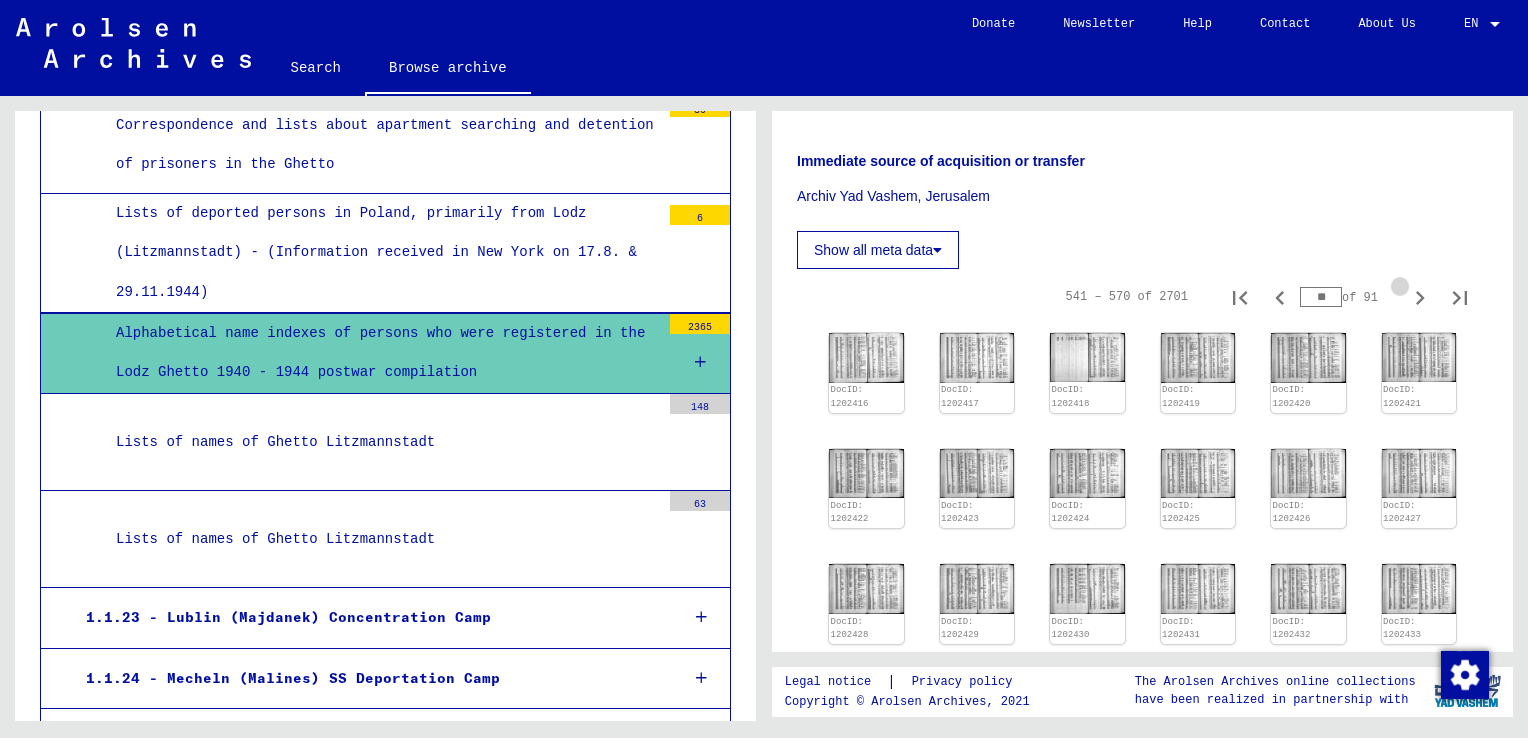 click 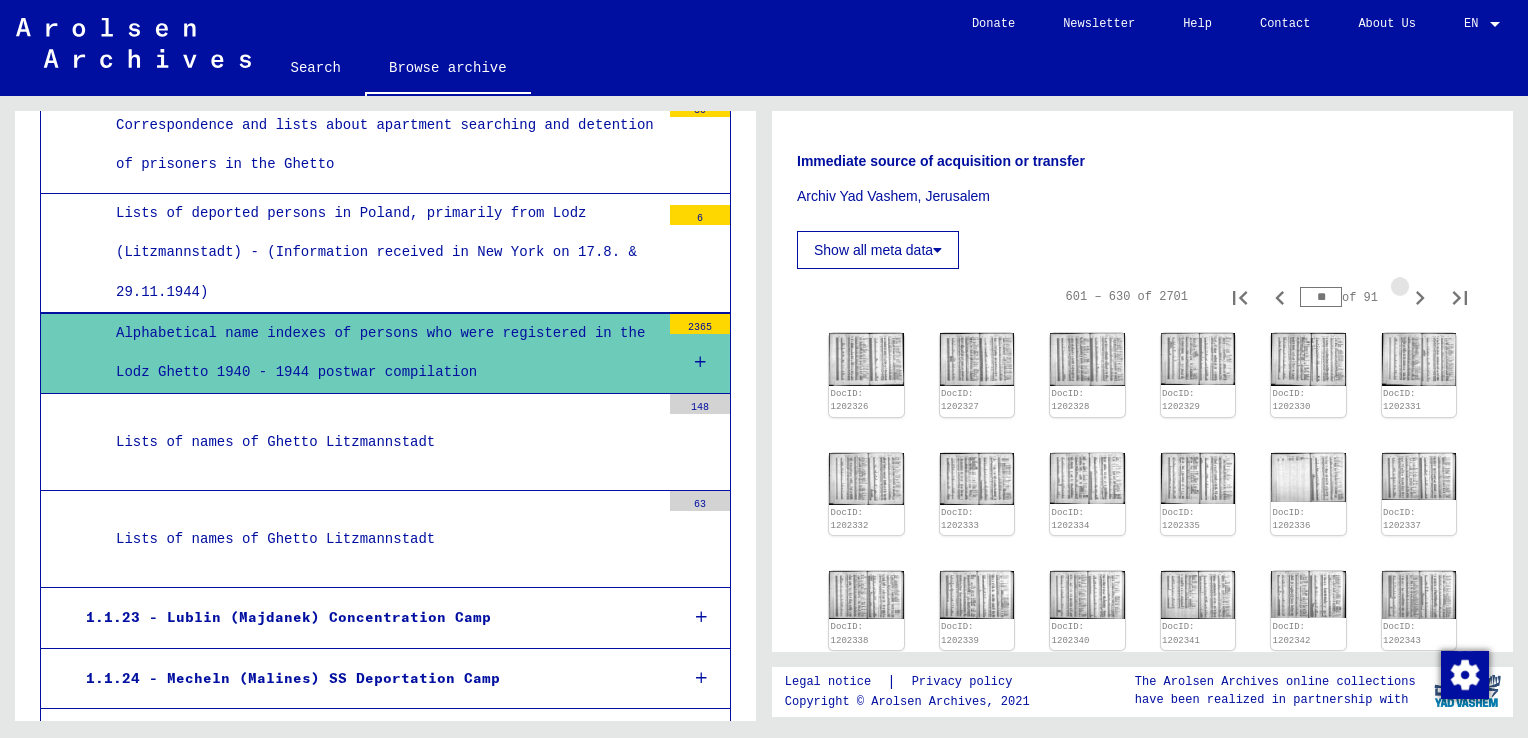 click 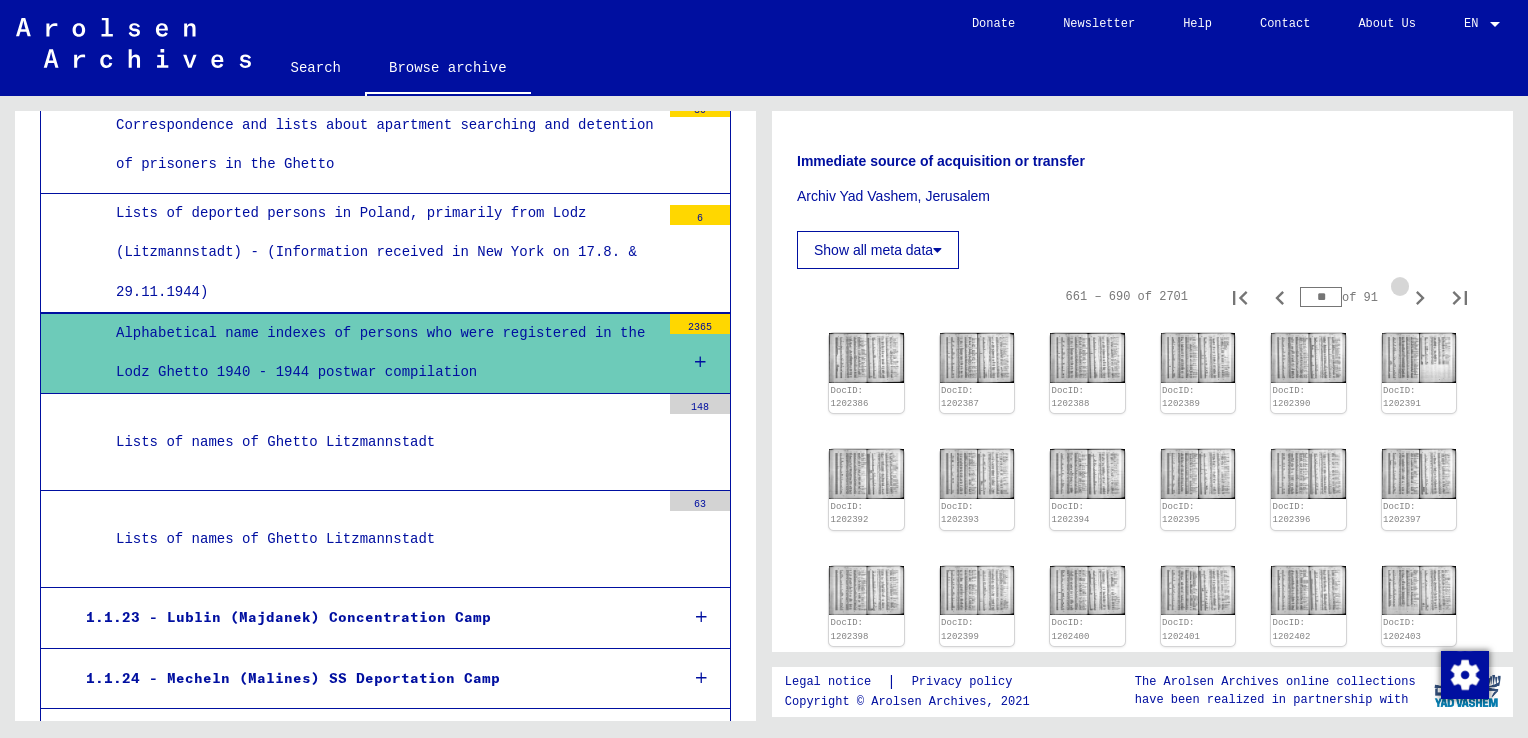 type on "**" 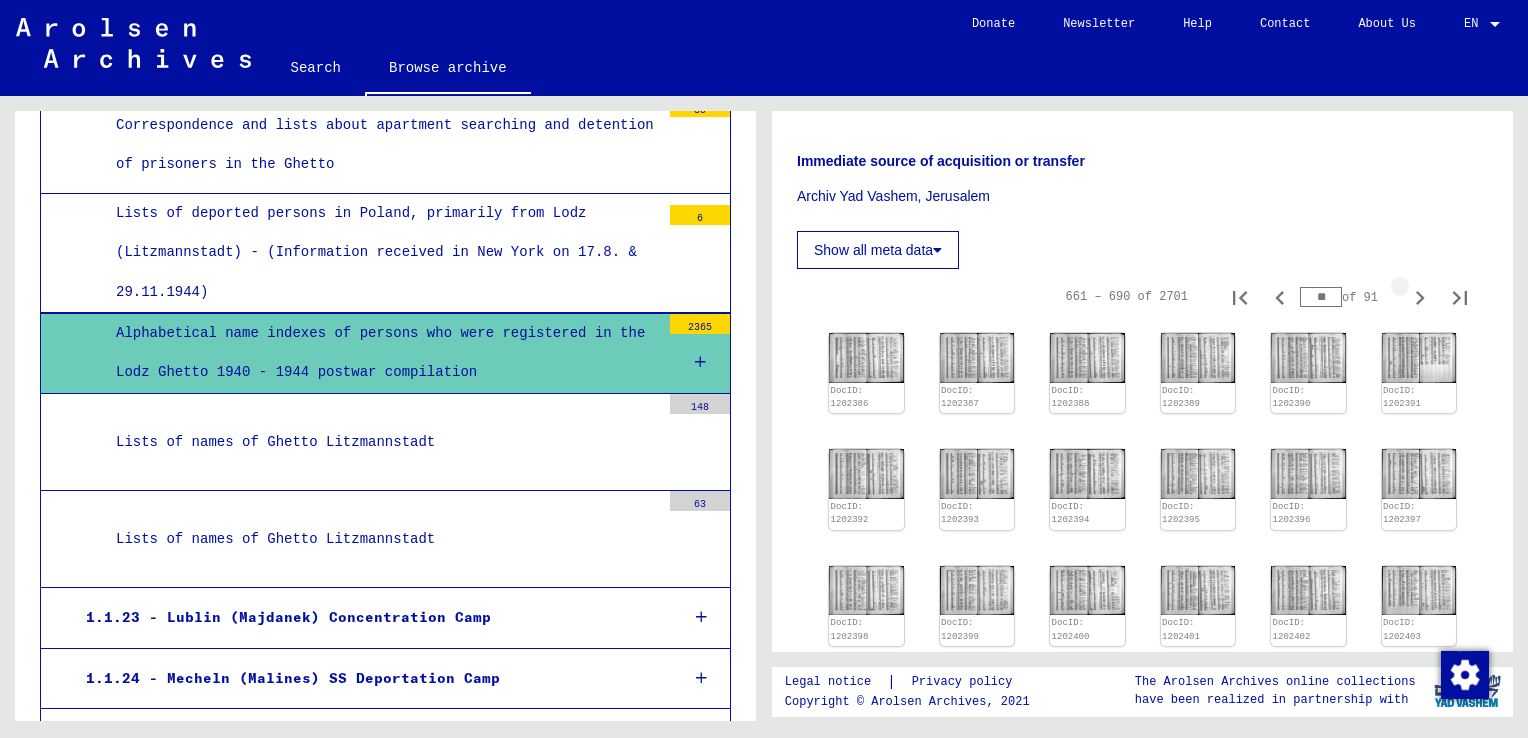 click 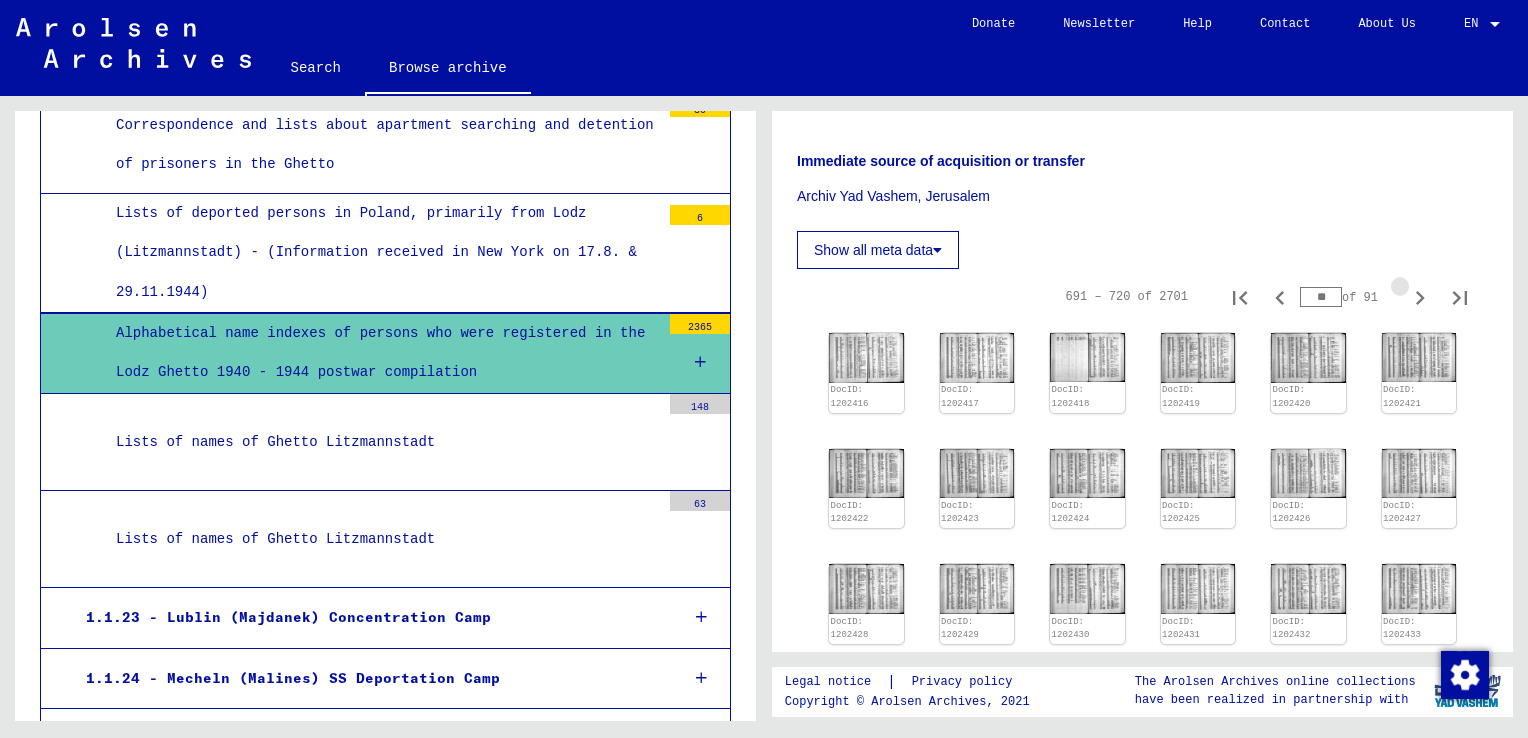 click 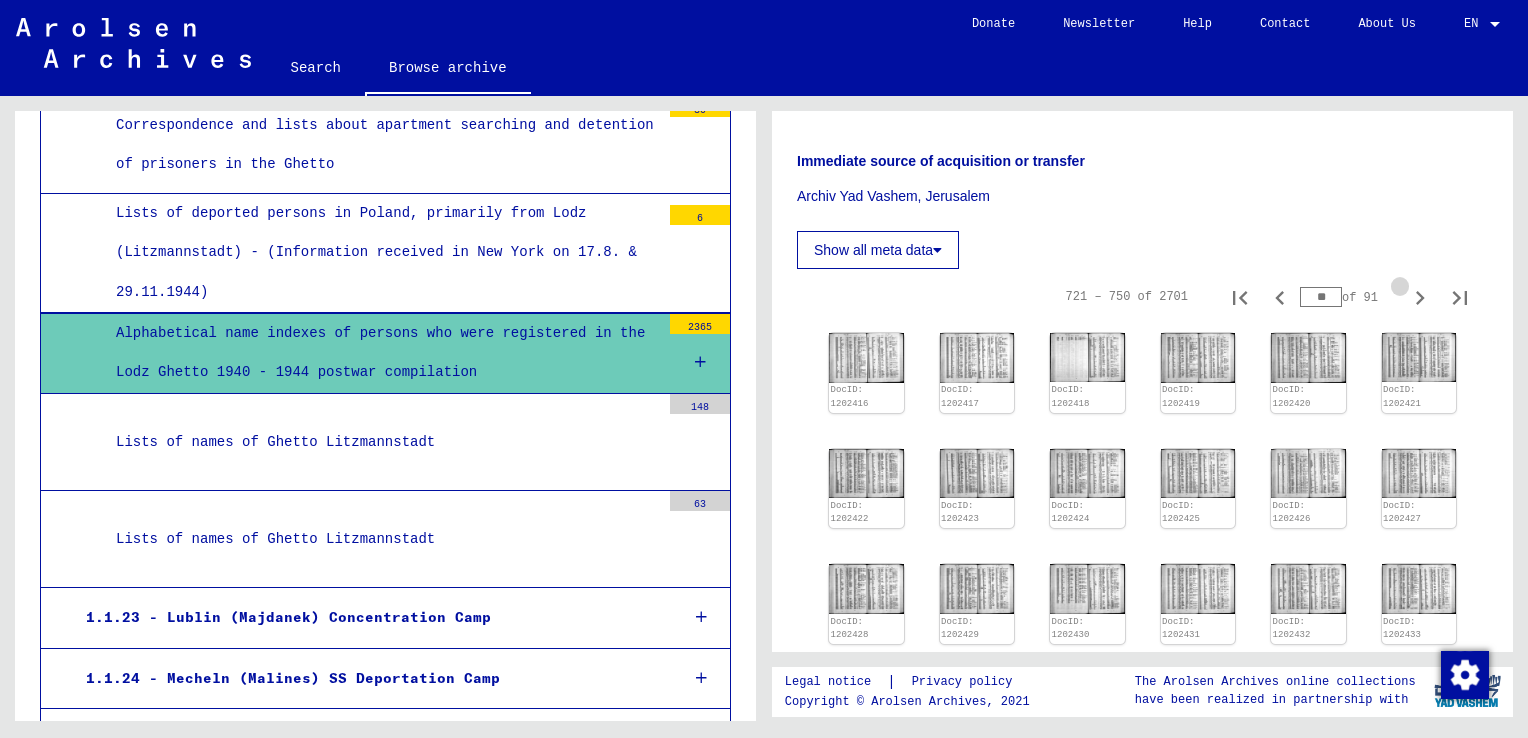 click 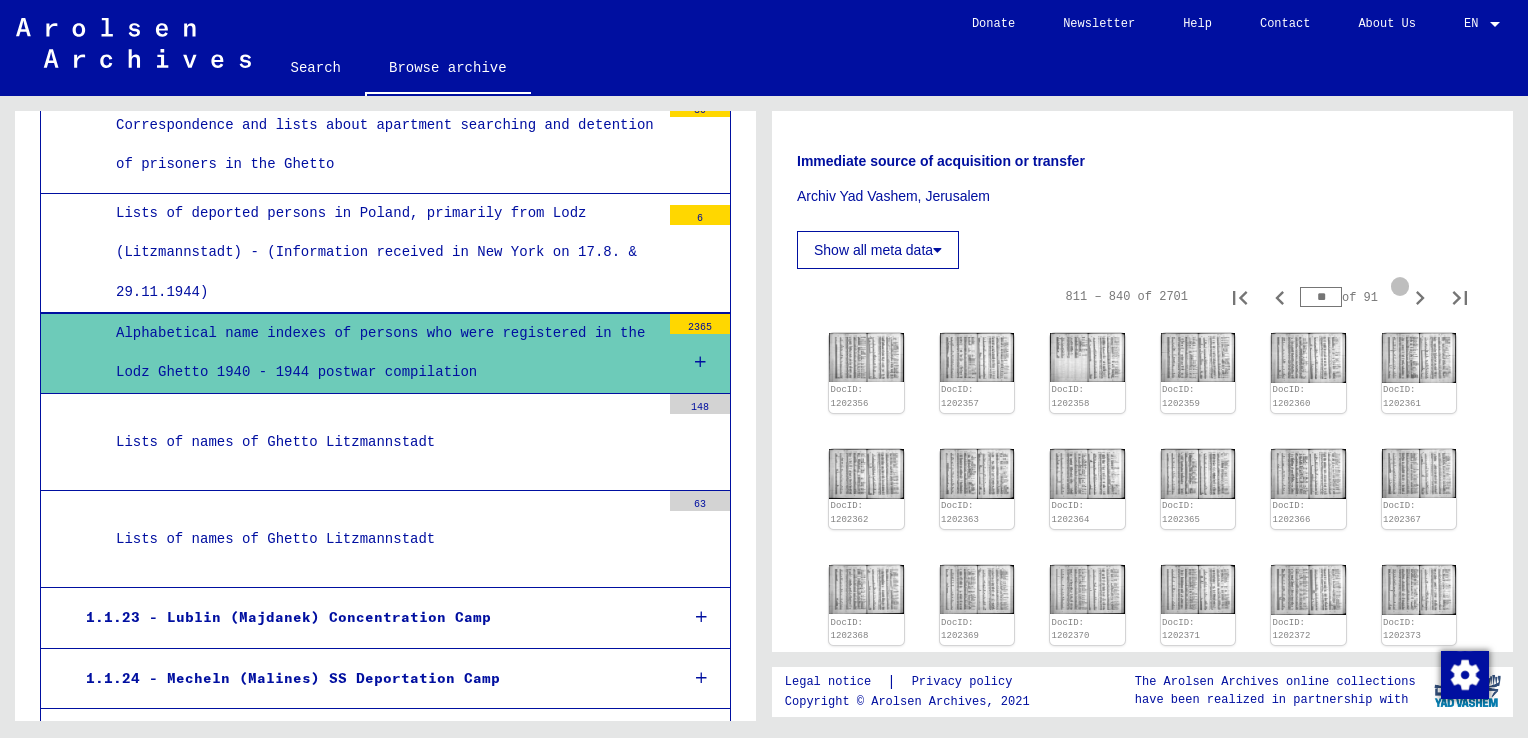 type on "**" 